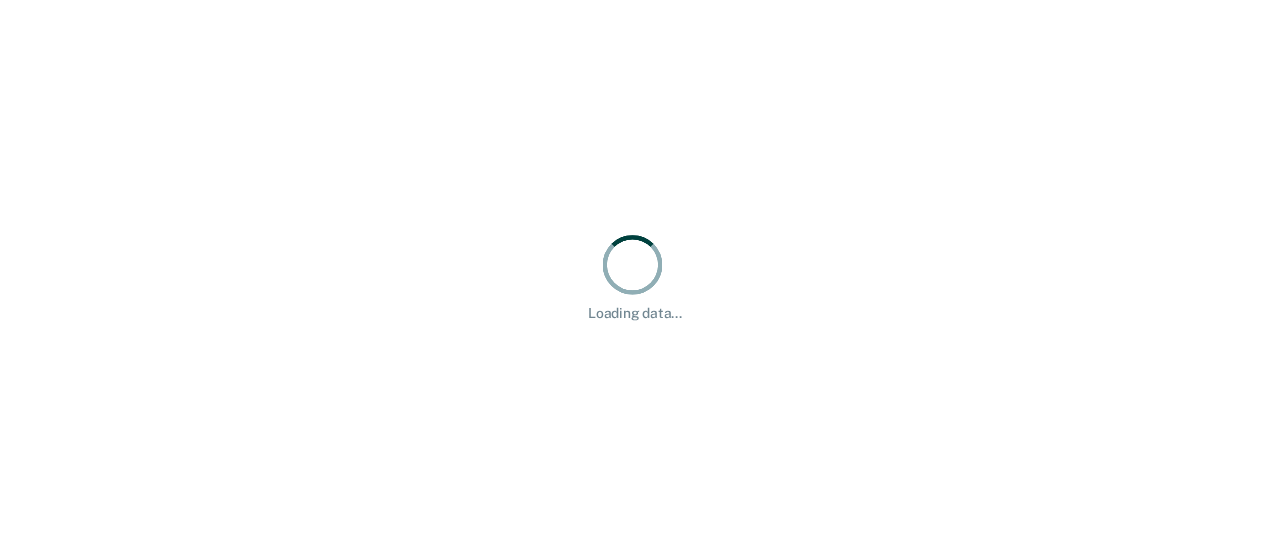 scroll, scrollTop: 0, scrollLeft: 0, axis: both 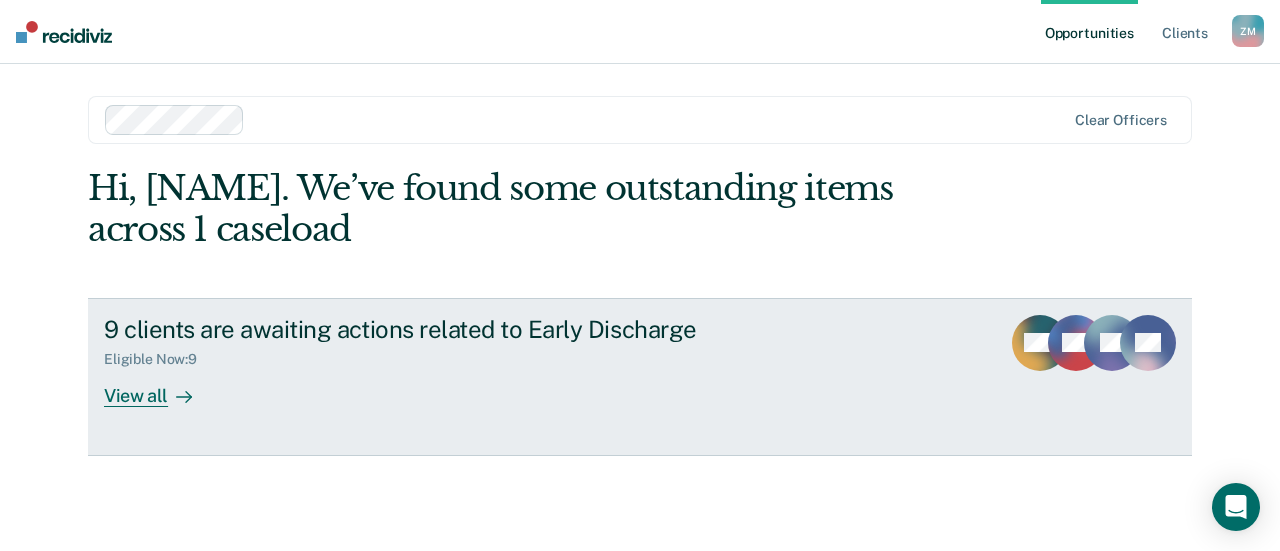 click on "View all" at bounding box center (160, 387) 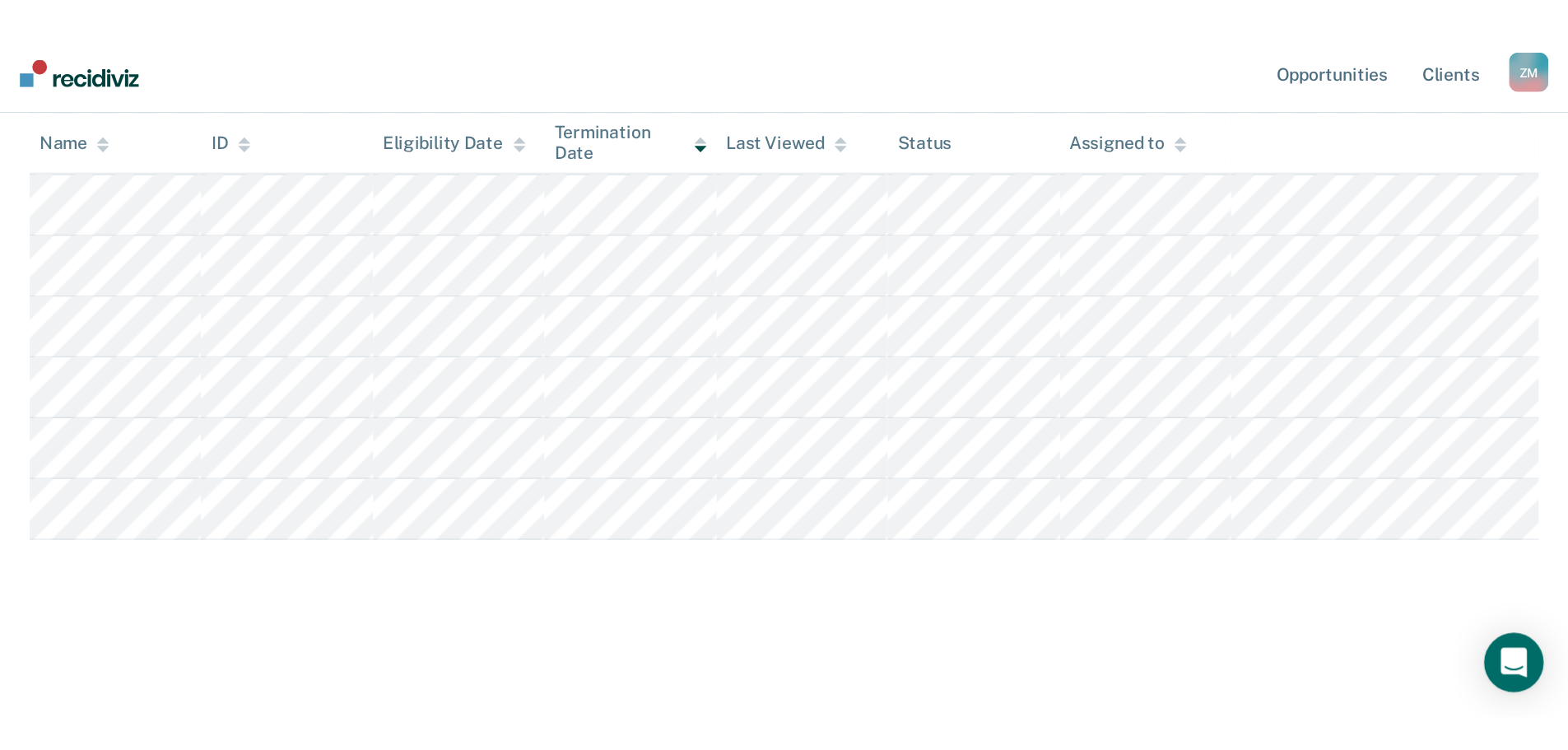 scroll, scrollTop: 0, scrollLeft: 0, axis: both 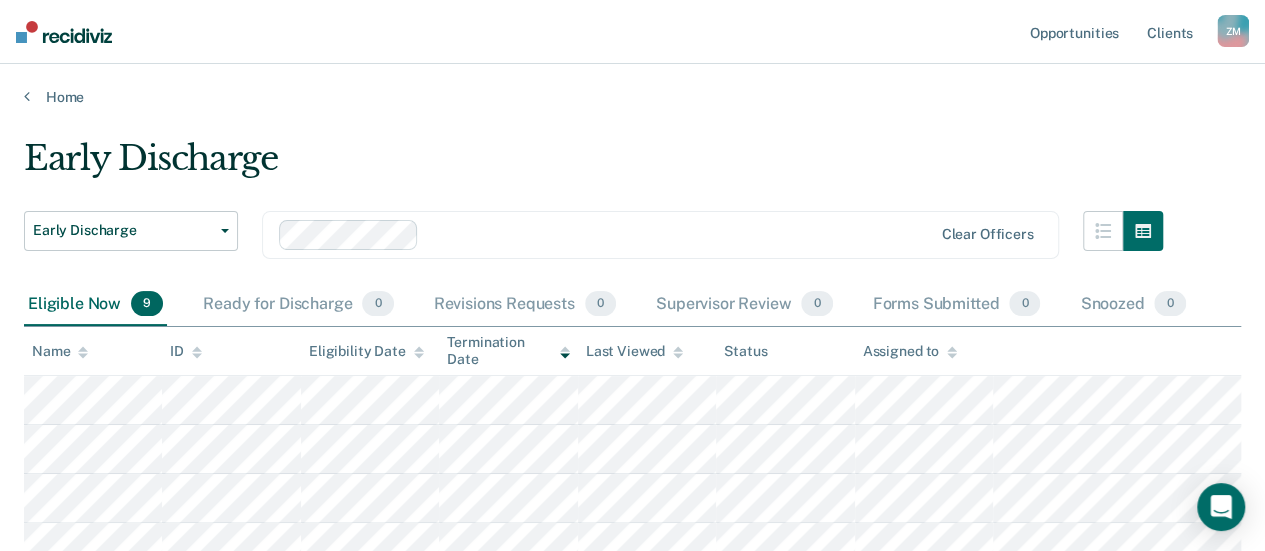 click on "Early Discharge   Early Discharge Early Discharge Clear   officers Eligible Now 9 Ready for Discharge 0 Revisions Requests 0 Supervisor Review 0 Forms Submitted 0 Snoozed 0
To pick up a draggable item, press the space bar.
While dragging, use the arrow keys to move the item.
Press space again to drop the item in its new position, or press escape to cancel.
Name ID Eligibility Date Termination Date Last Viewed Status Assigned to" at bounding box center (632, 530) 